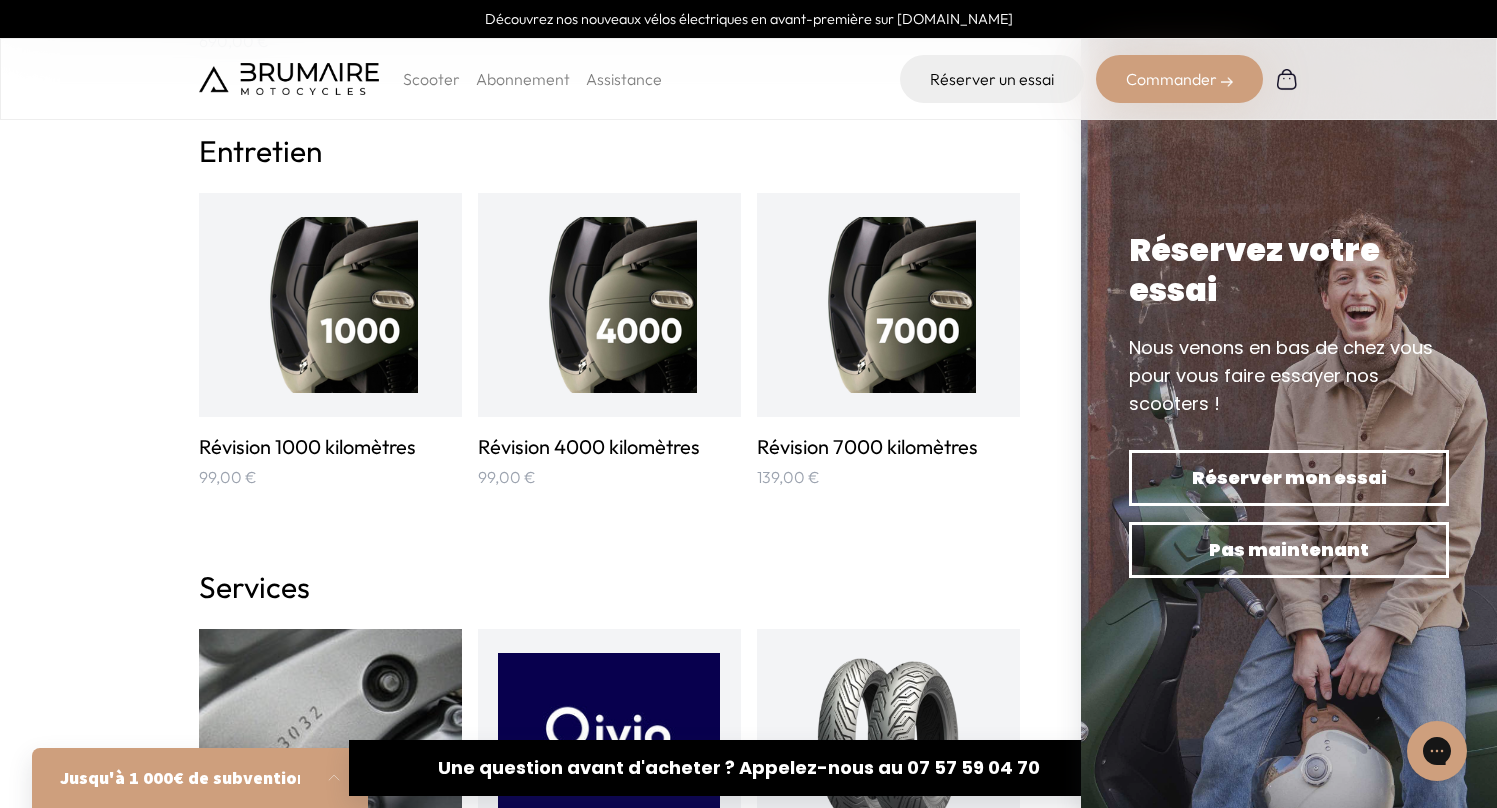 scroll, scrollTop: 2008, scrollLeft: 0, axis: vertical 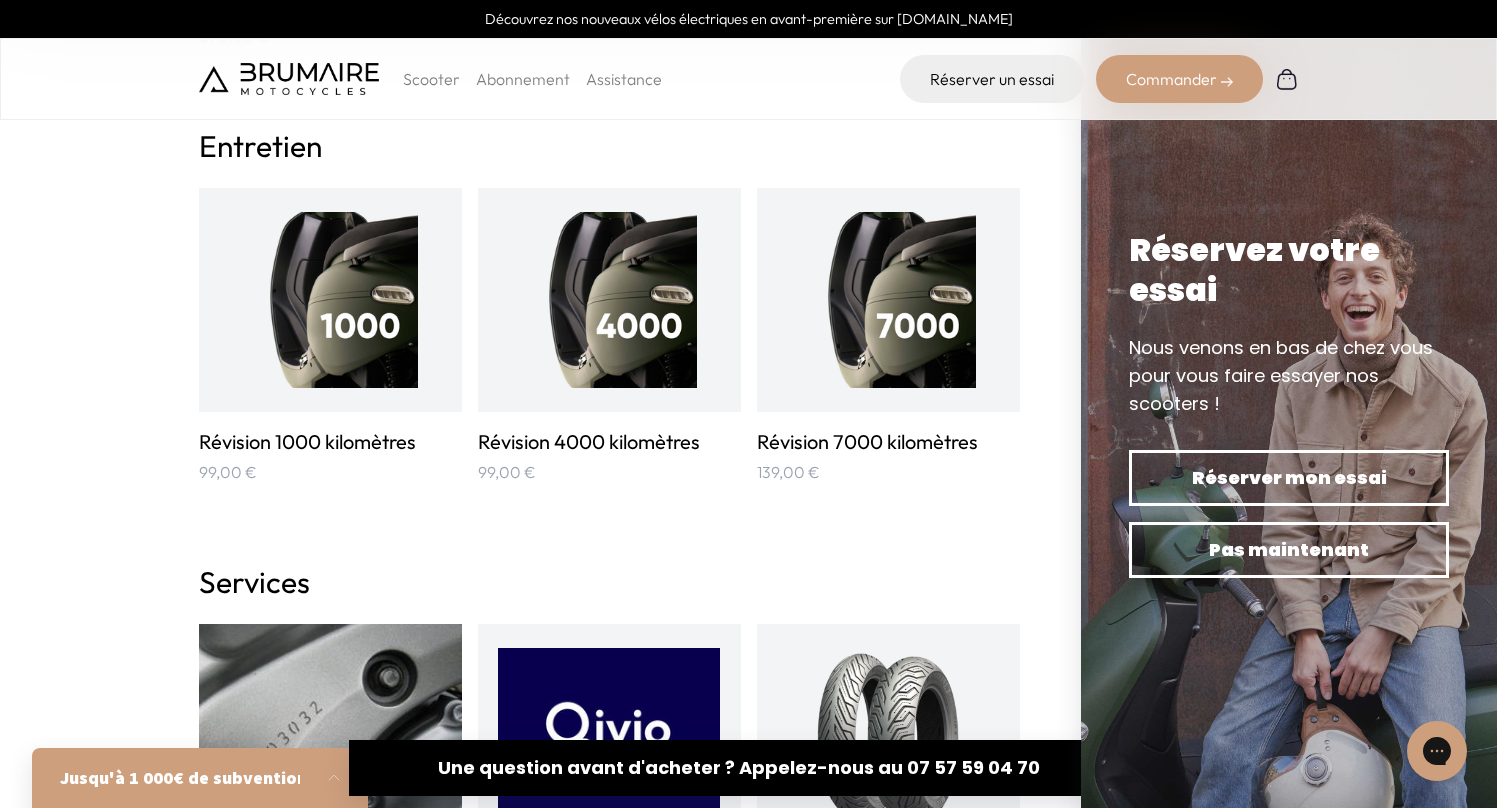 click on "Assistance" at bounding box center (624, 79) 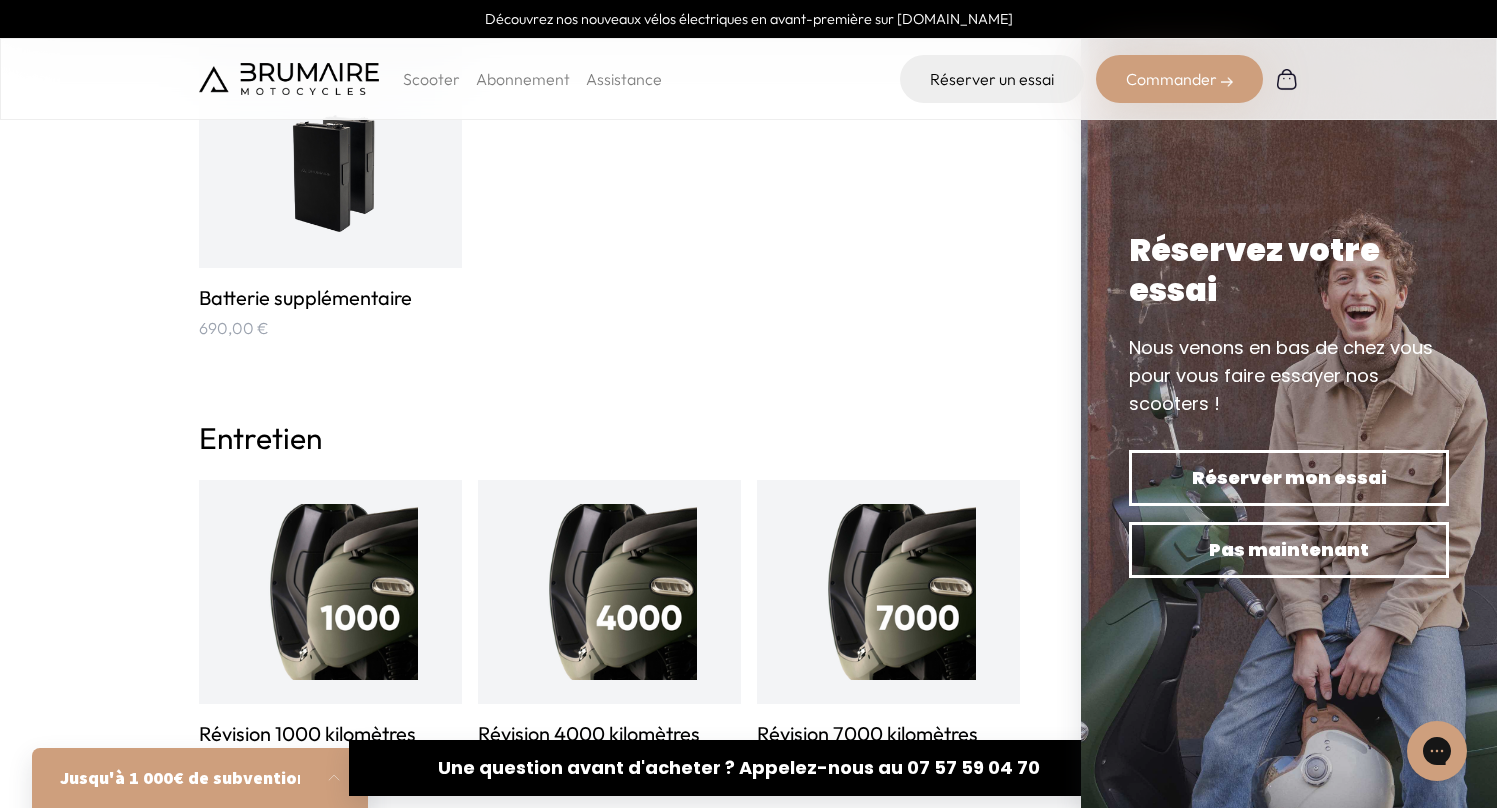scroll, scrollTop: 1582, scrollLeft: 0, axis: vertical 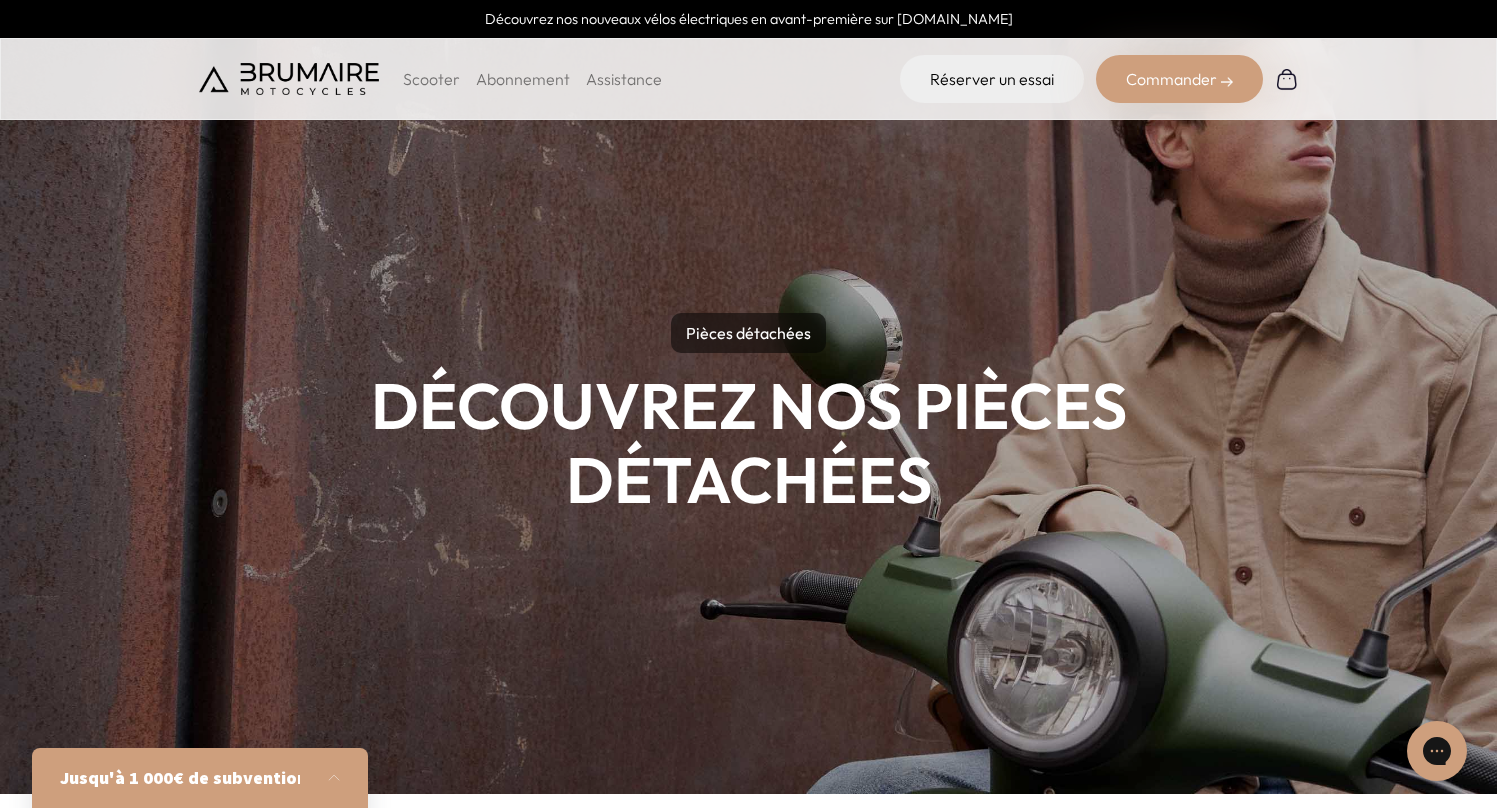click on "Scooter
Abonnement
Assistance
Réserver un essai
Commander" at bounding box center (748, 79) 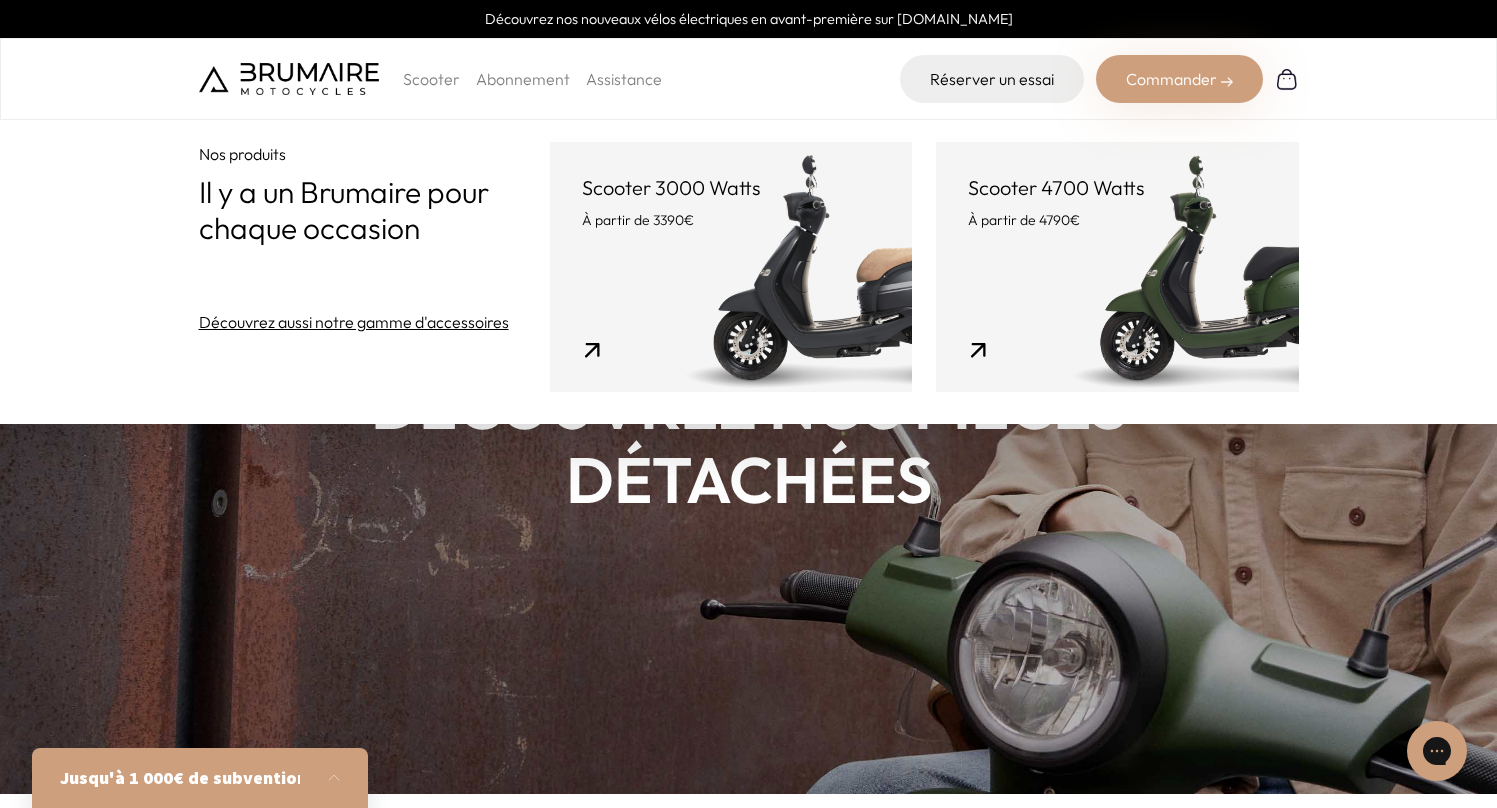 click on "Scooter
Abonnement
Assistance
Réserver un essai
Commander" at bounding box center (748, 79) 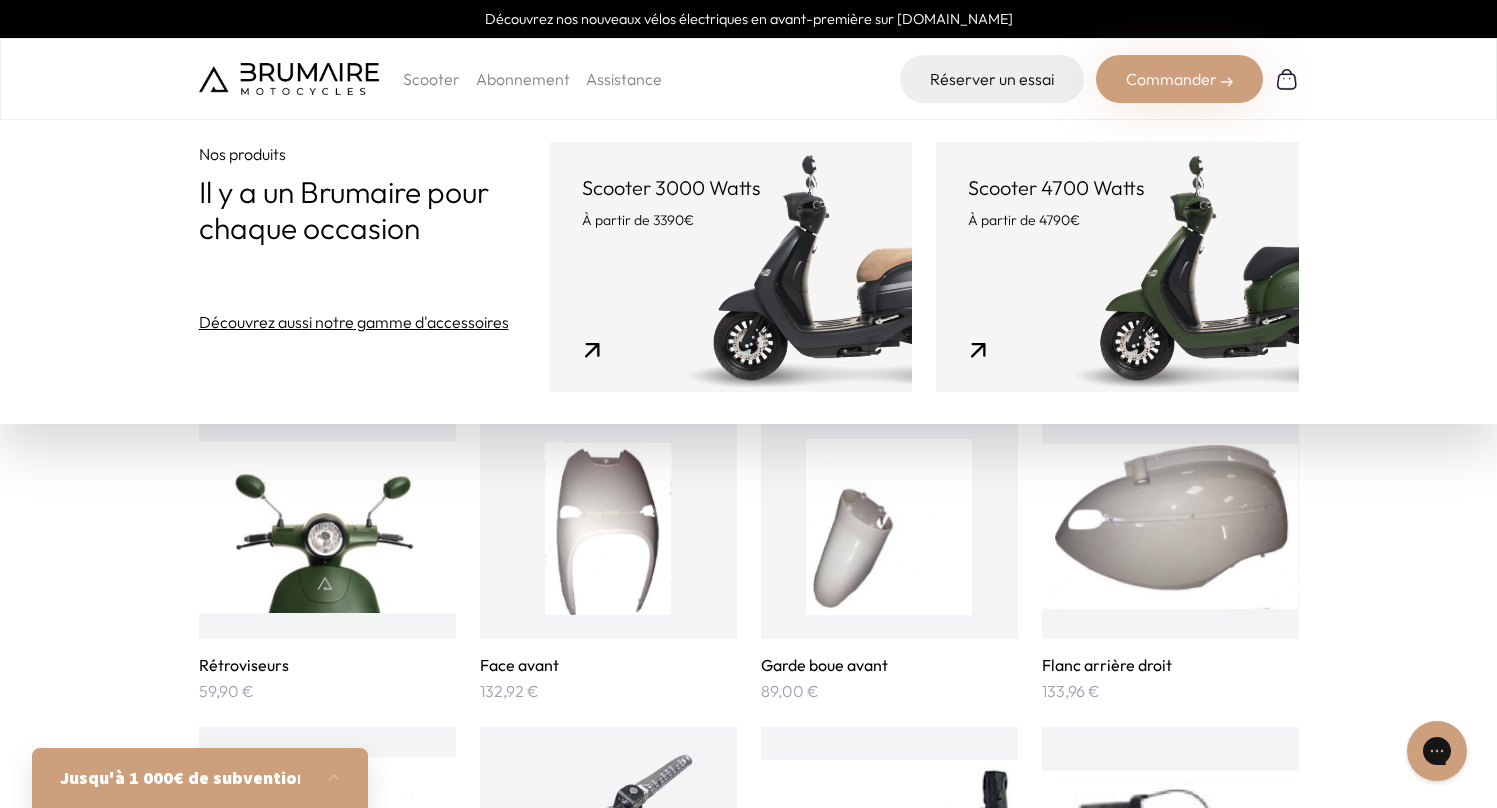 scroll, scrollTop: 497, scrollLeft: 0, axis: vertical 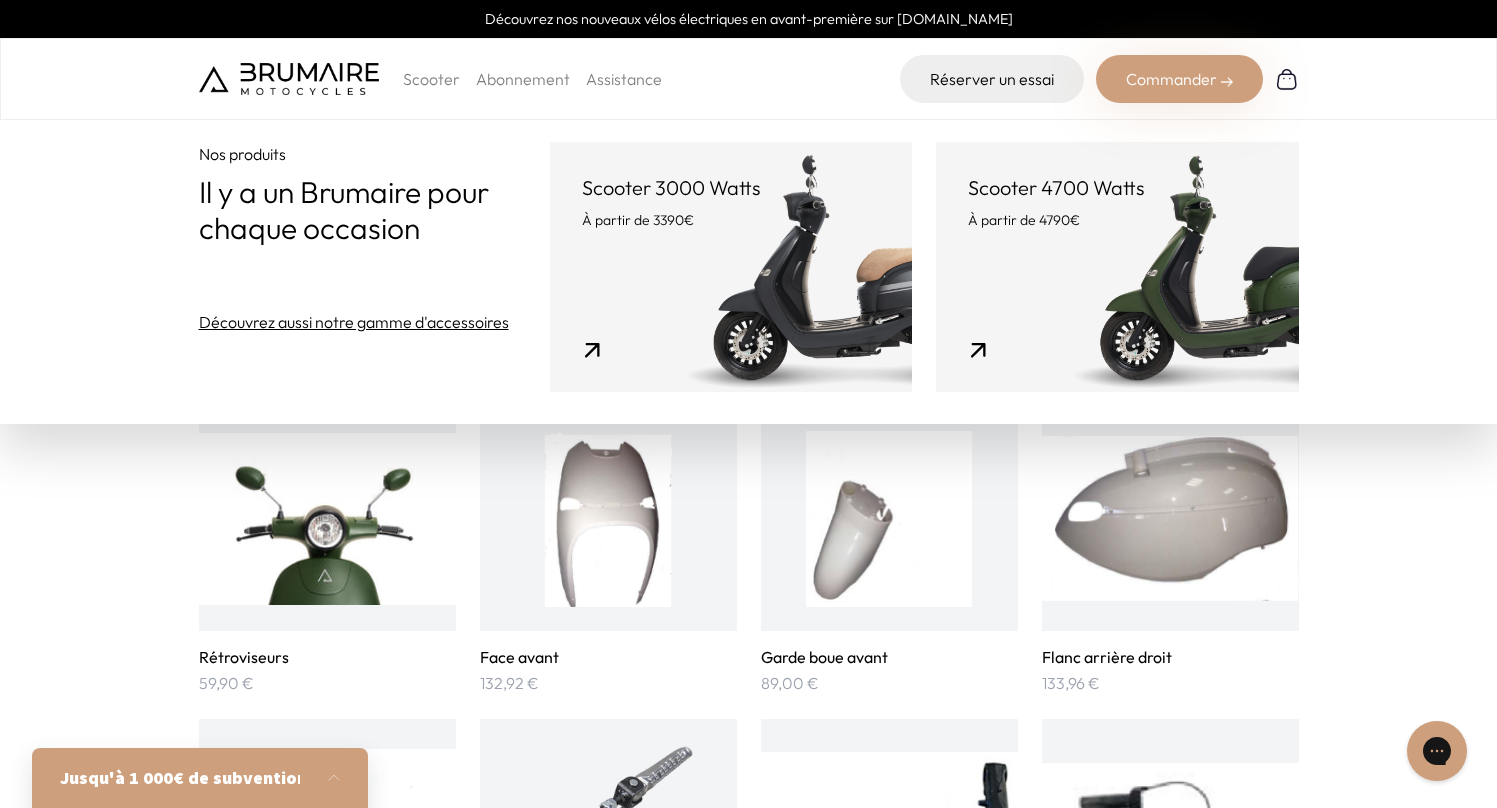 click on "Rétroviseurs
59,90 €
Face avant
132,92 €
Garde boue avant
89,00 €
Flanc arrière droit
133,96 €
Bas de caisse droit
68,04 €
Cale-pieds
46,80 €
Te de fourche
99,00 €
Poignée
89,90 €" at bounding box center [748, 2423] 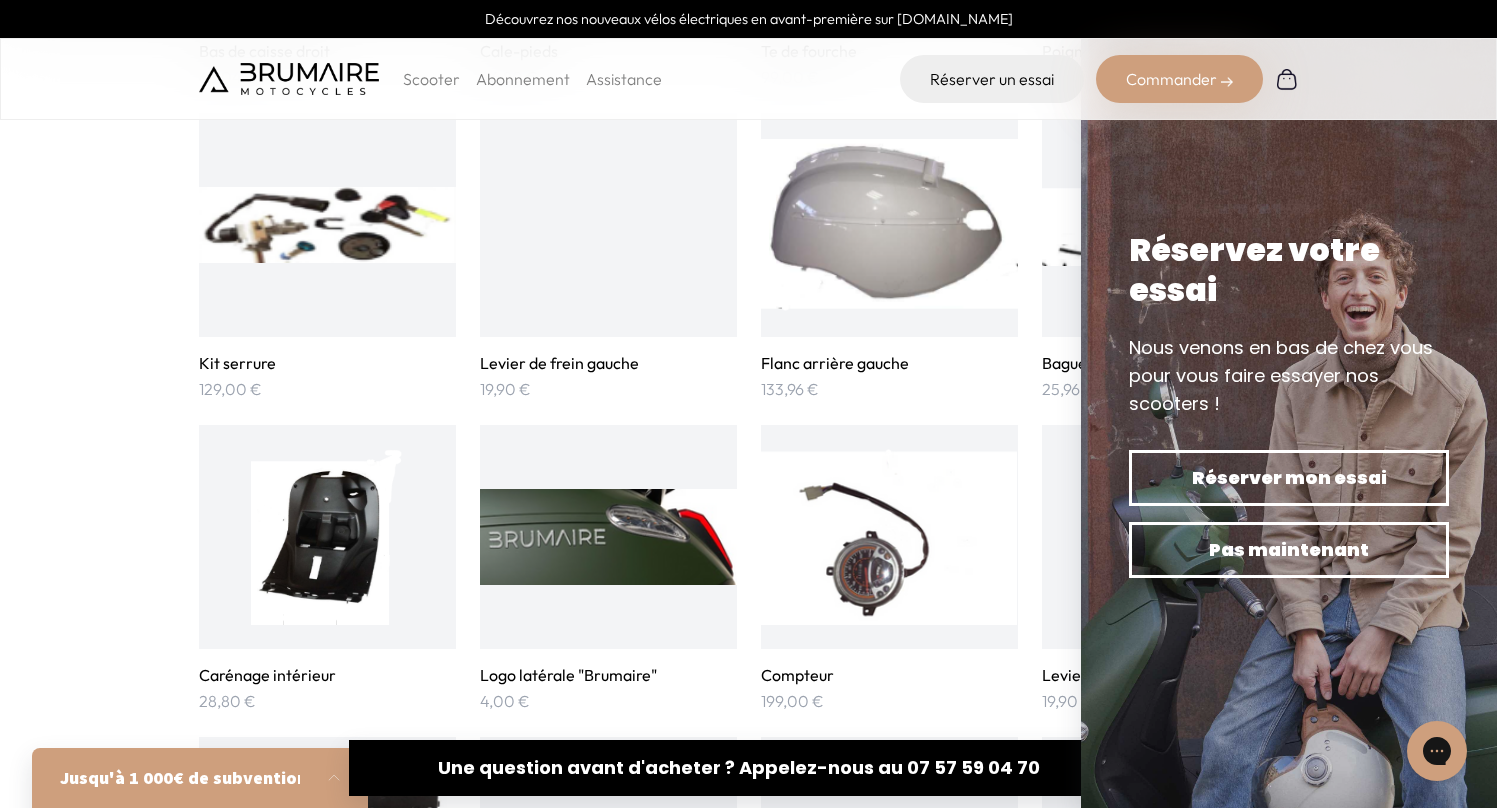 scroll, scrollTop: 1429, scrollLeft: 0, axis: vertical 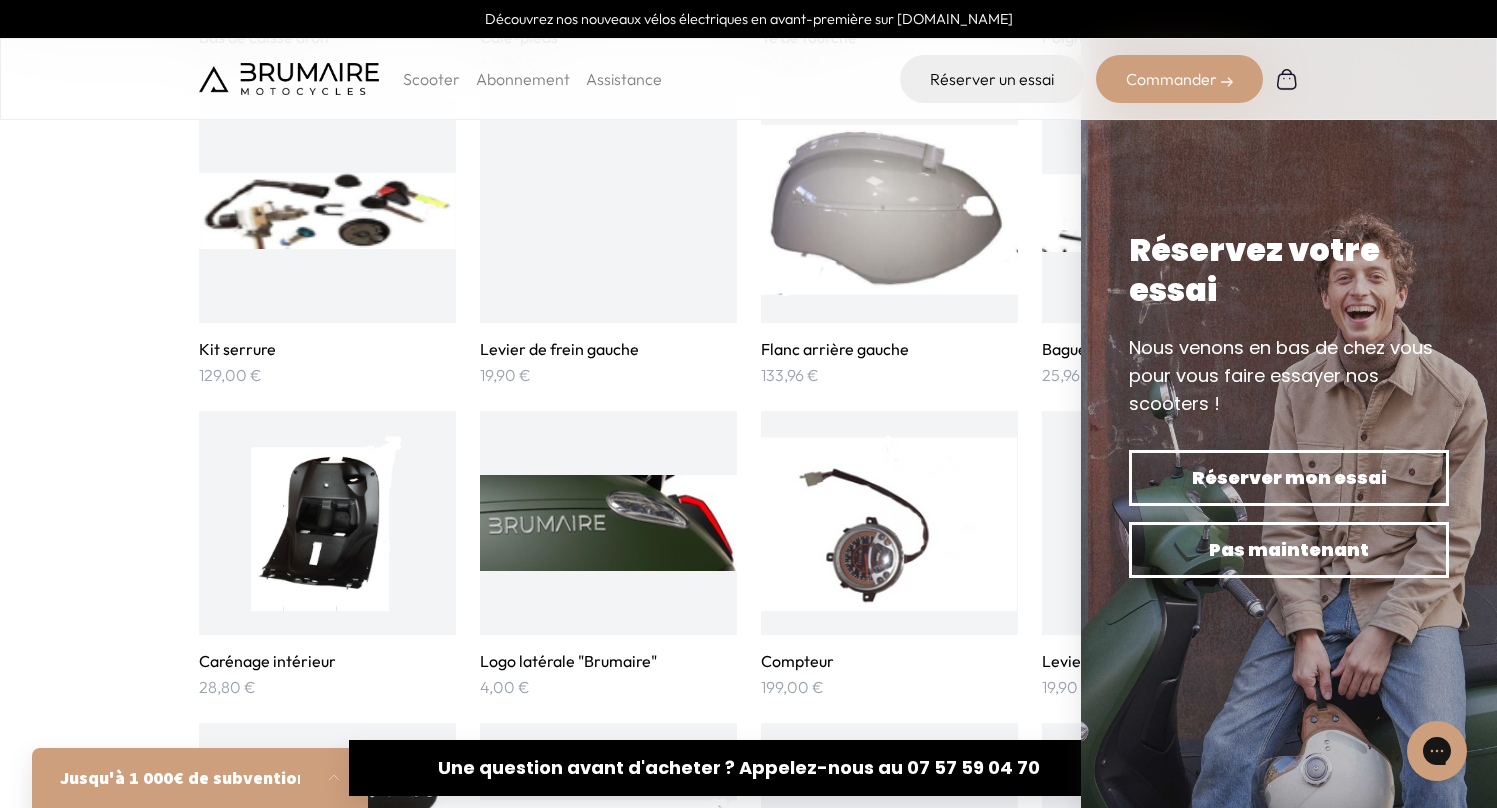 click on "Scooter
Abonnement
Assistance
Réserver un essai
Commander" at bounding box center [748, 79] 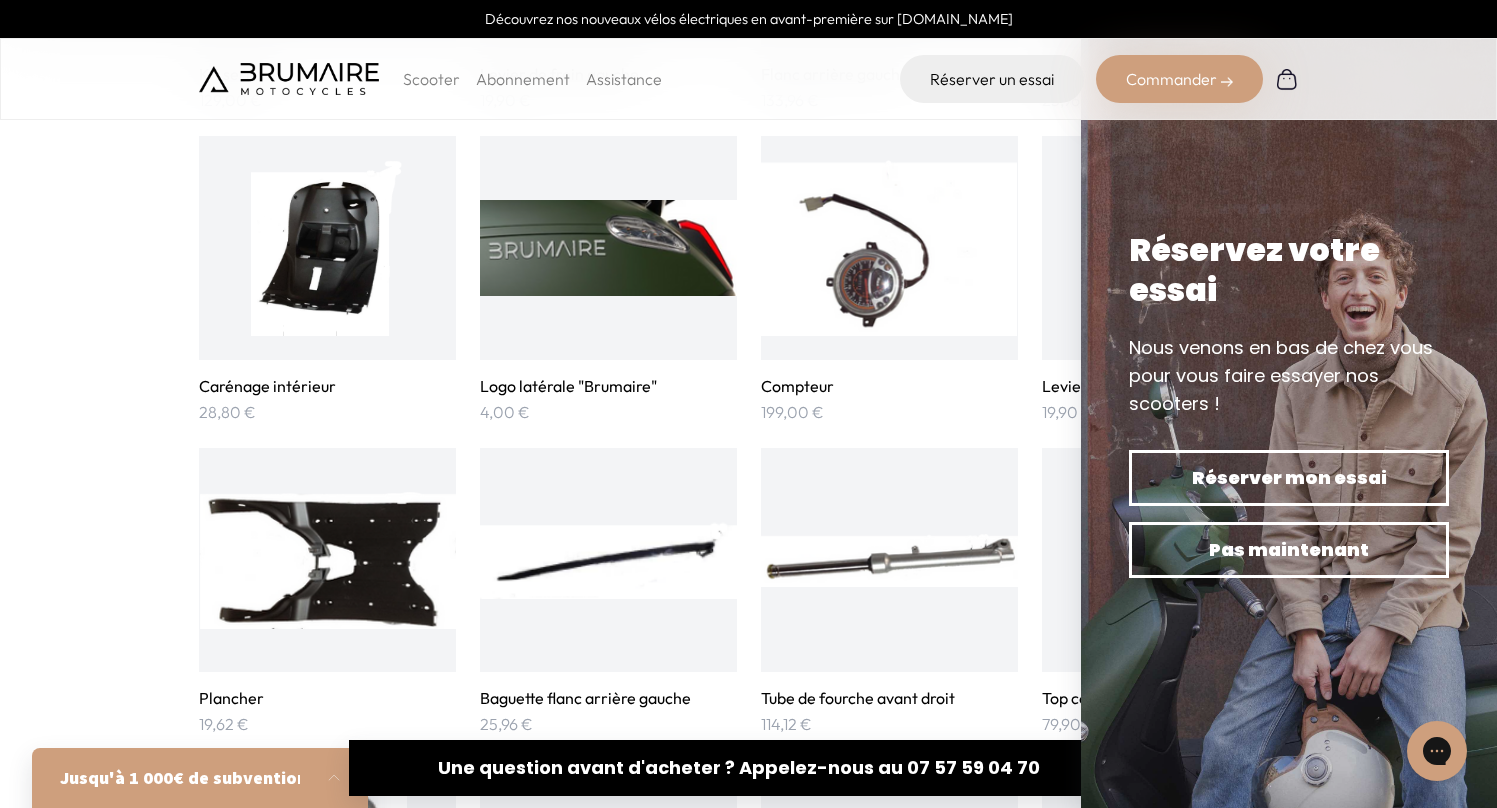 scroll, scrollTop: 1729, scrollLeft: 0, axis: vertical 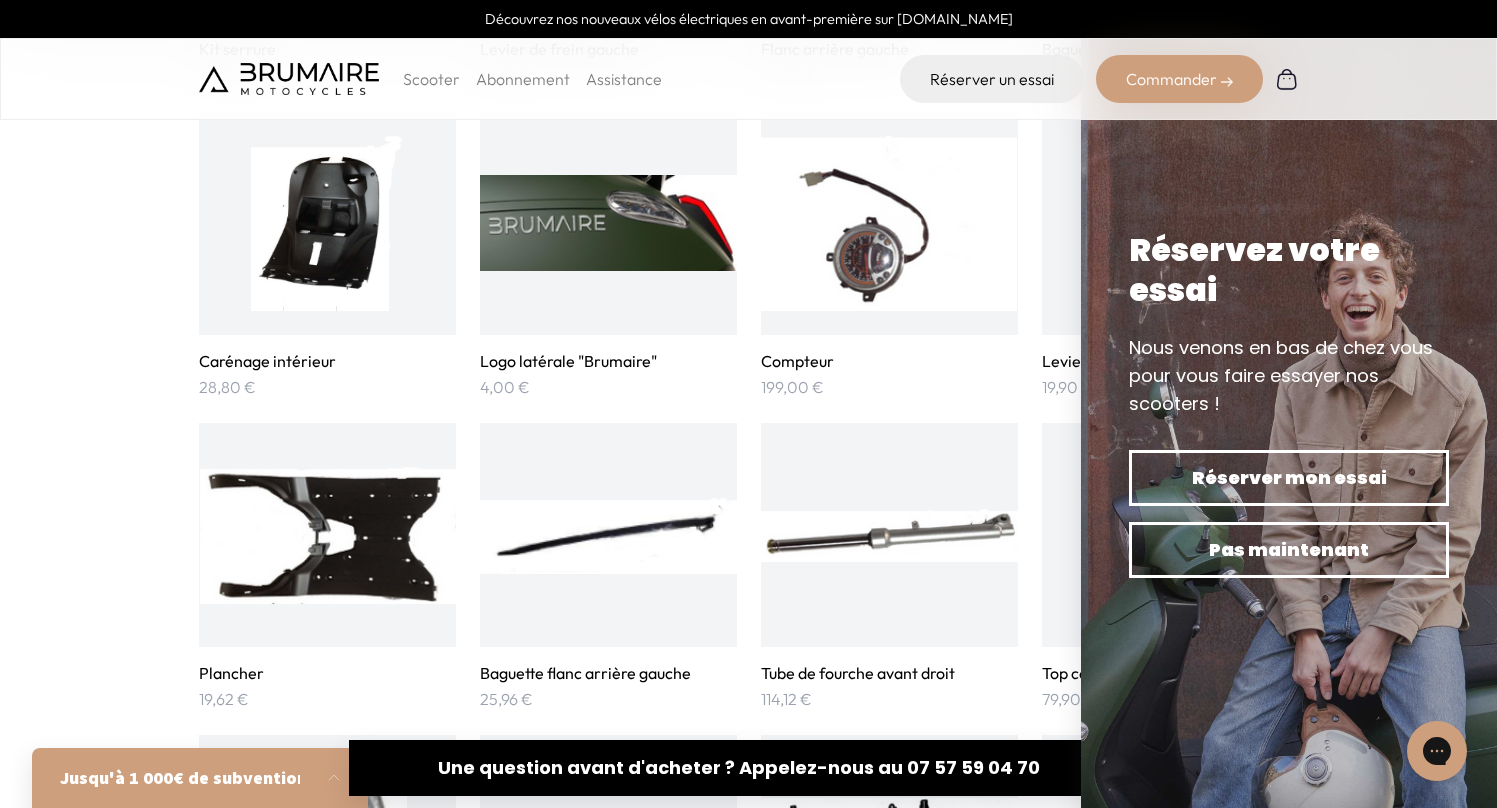 click at bounding box center (889, 223) 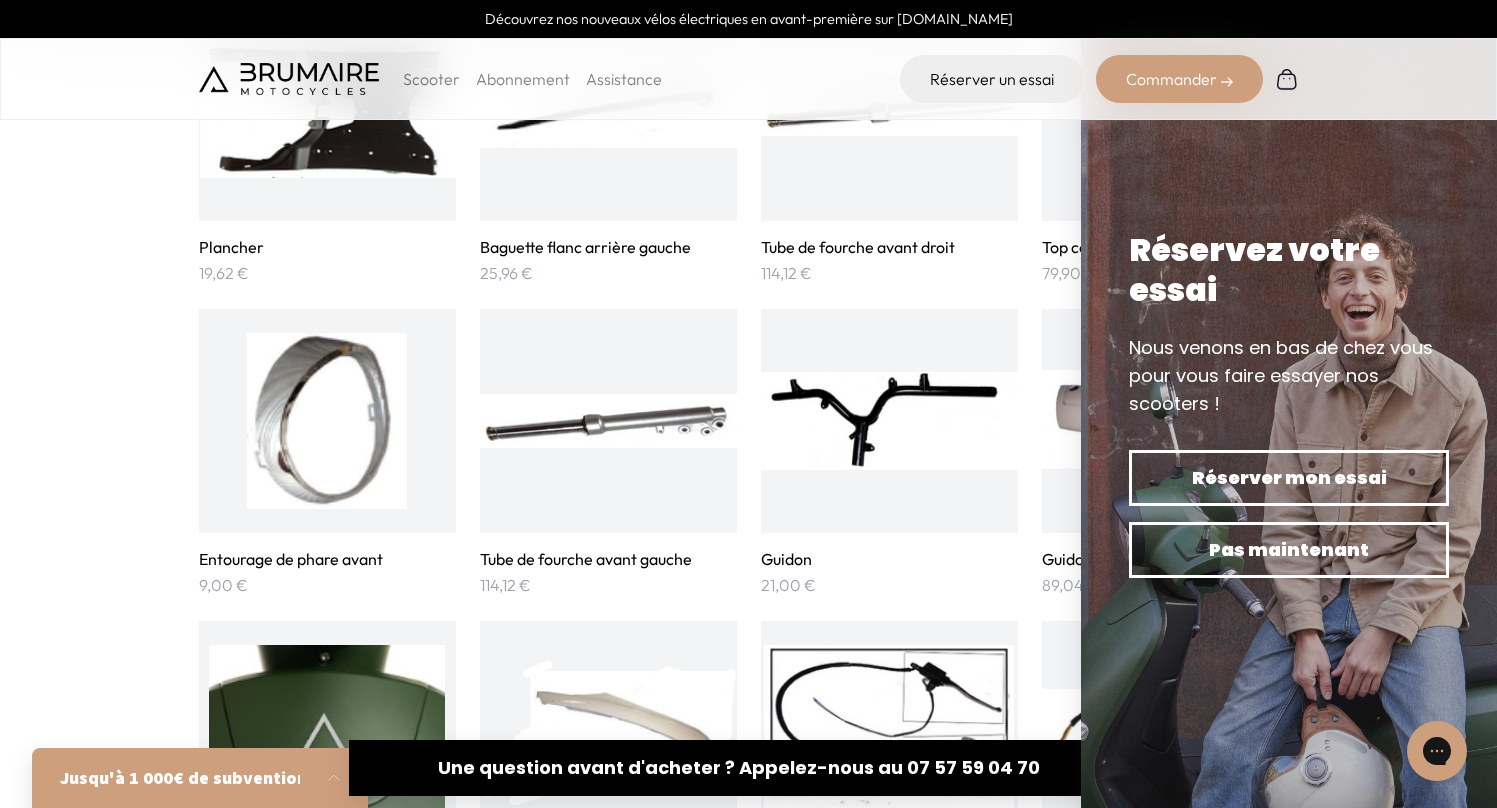scroll, scrollTop: 2169, scrollLeft: 0, axis: vertical 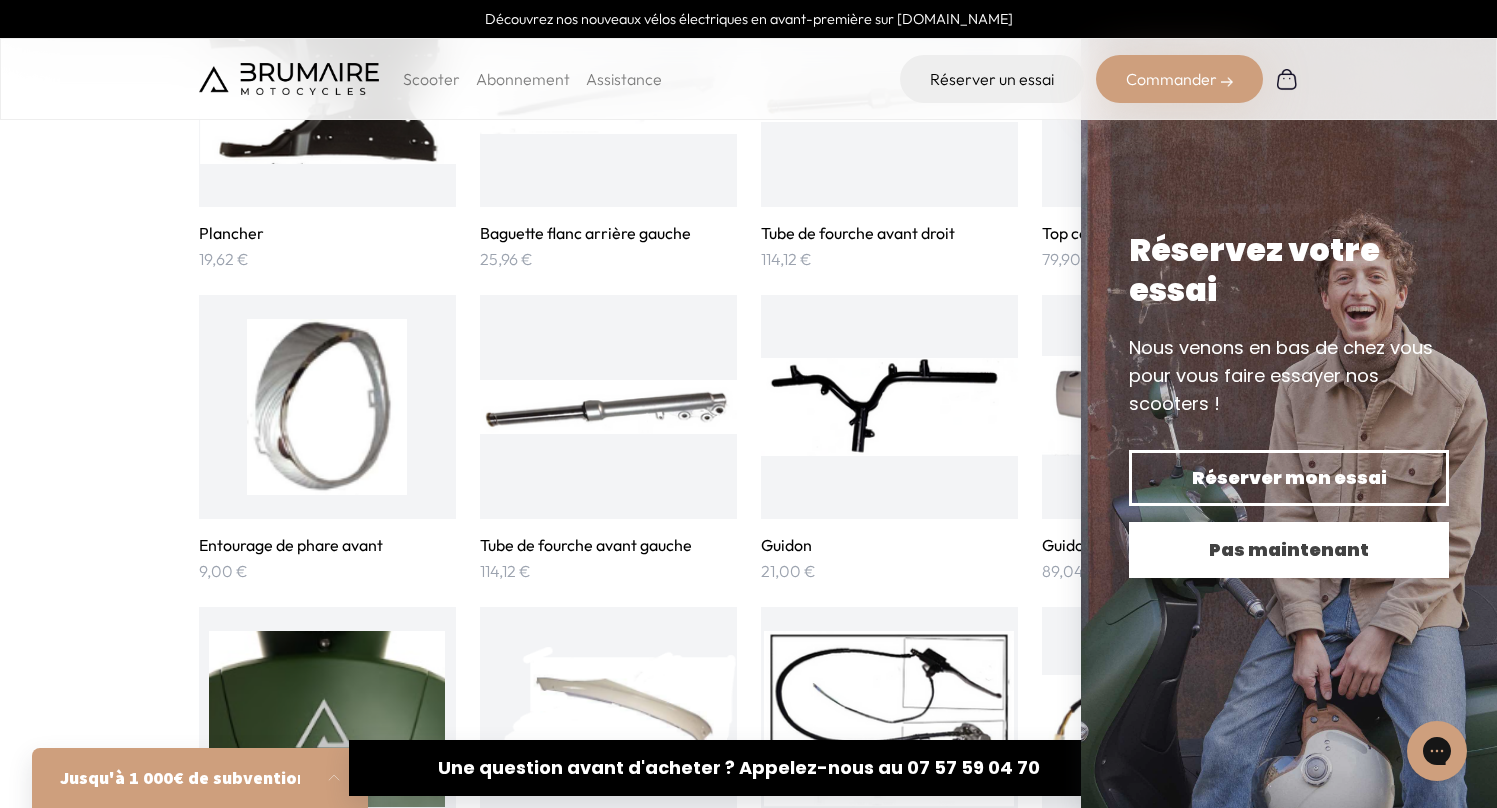 click on "Pas maintenant" at bounding box center (1289, 550) 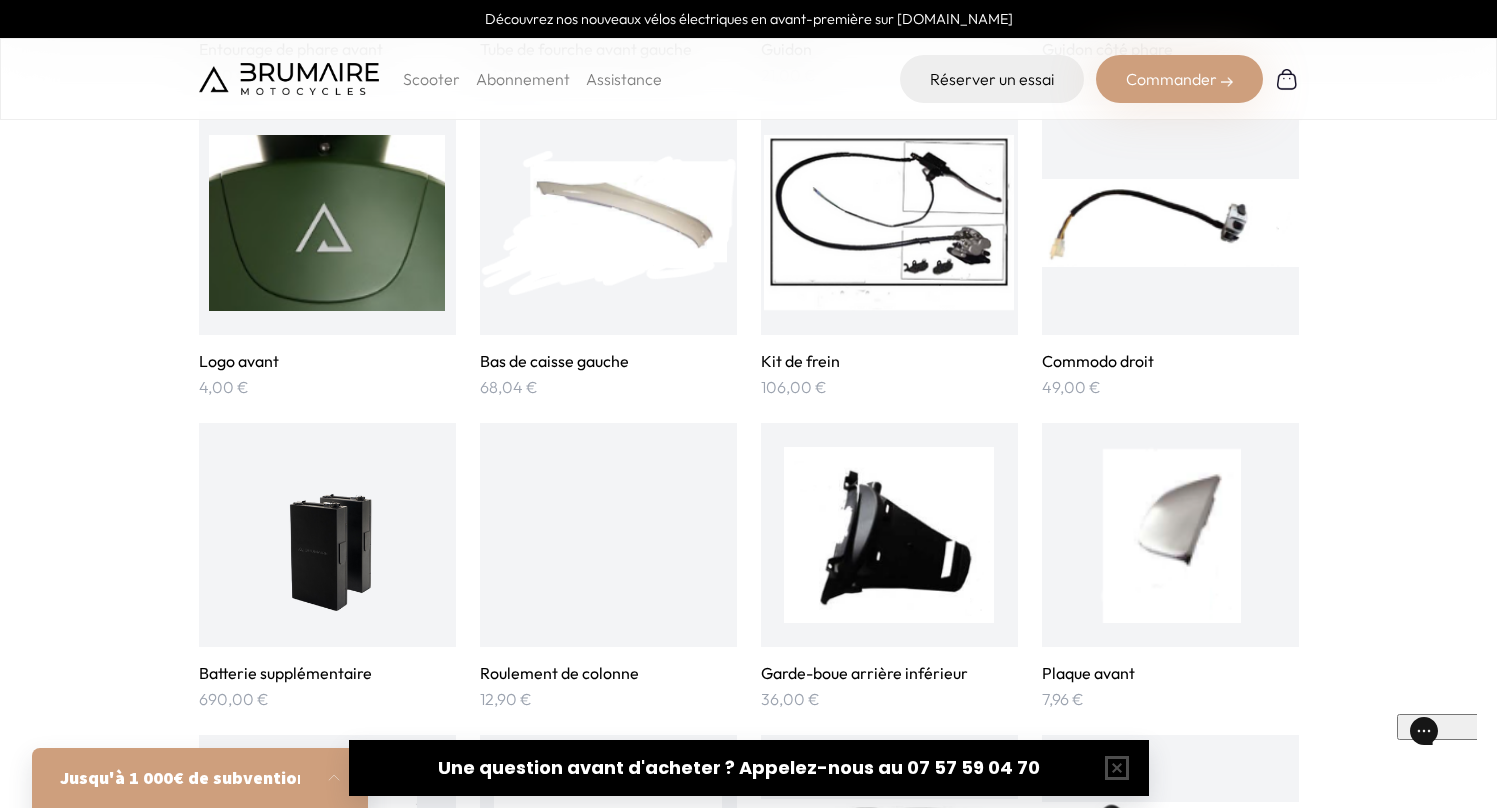 scroll, scrollTop: 2711, scrollLeft: 0, axis: vertical 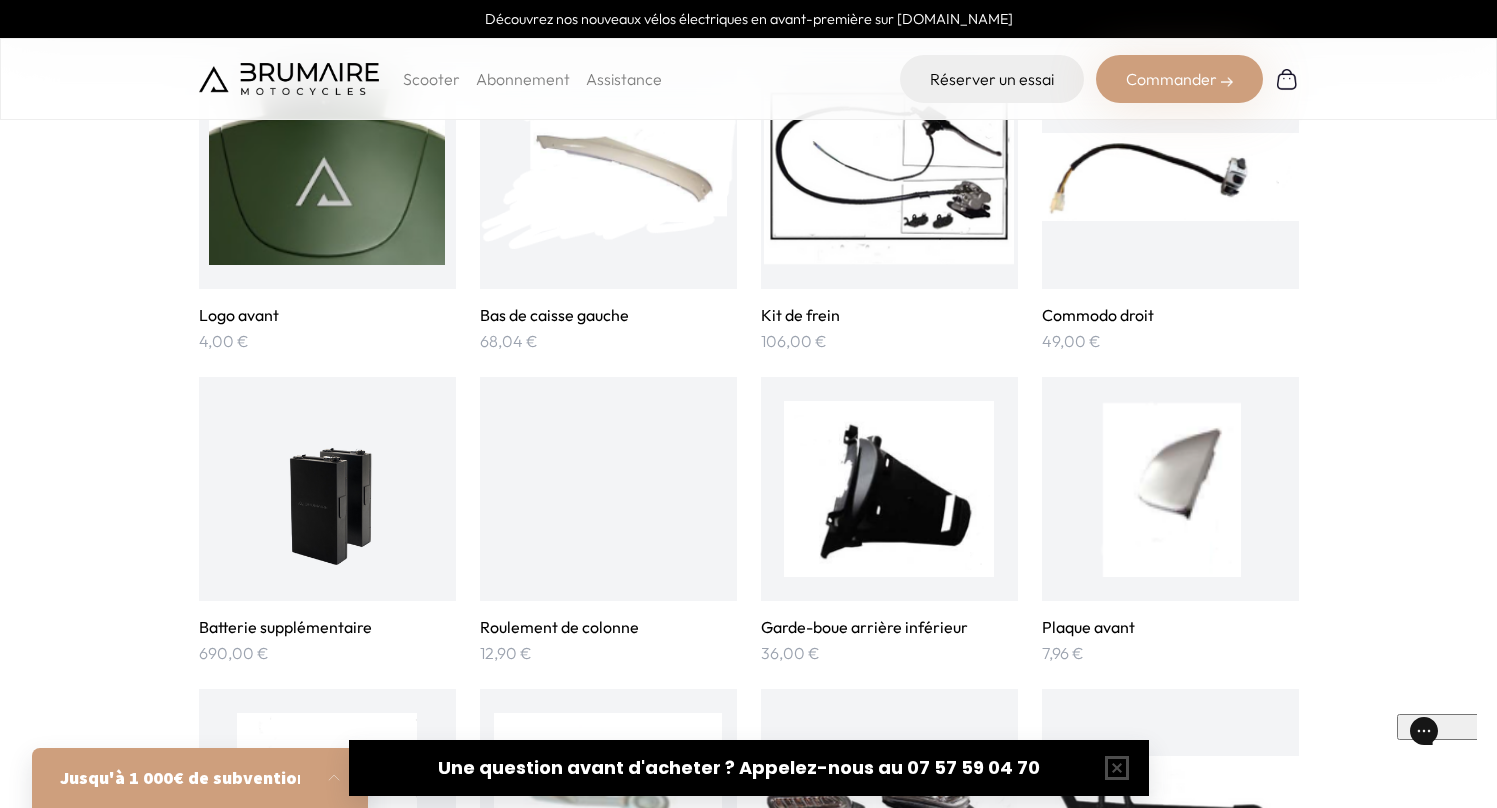 click at bounding box center [327, 489] 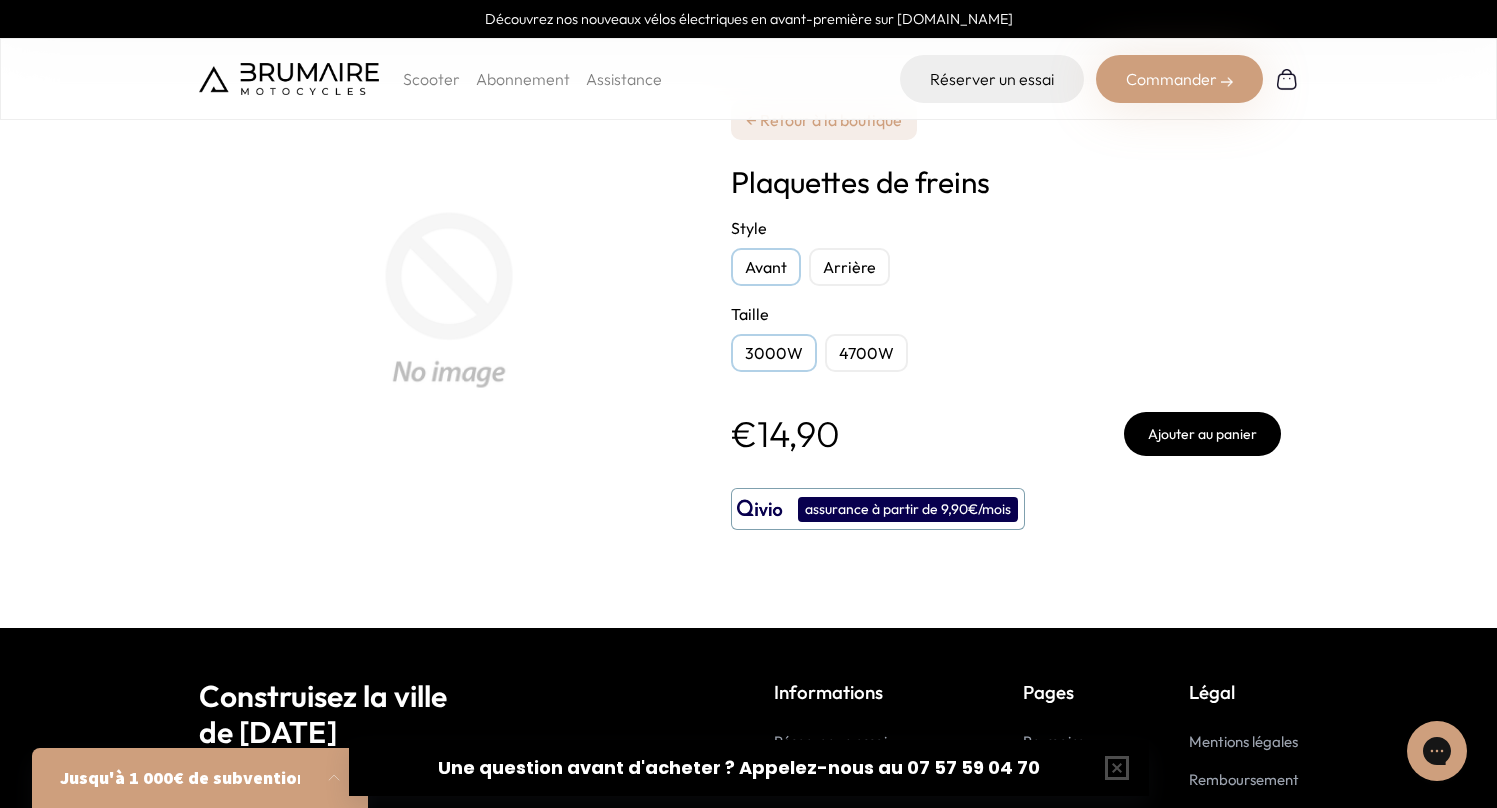 scroll, scrollTop: 0, scrollLeft: 0, axis: both 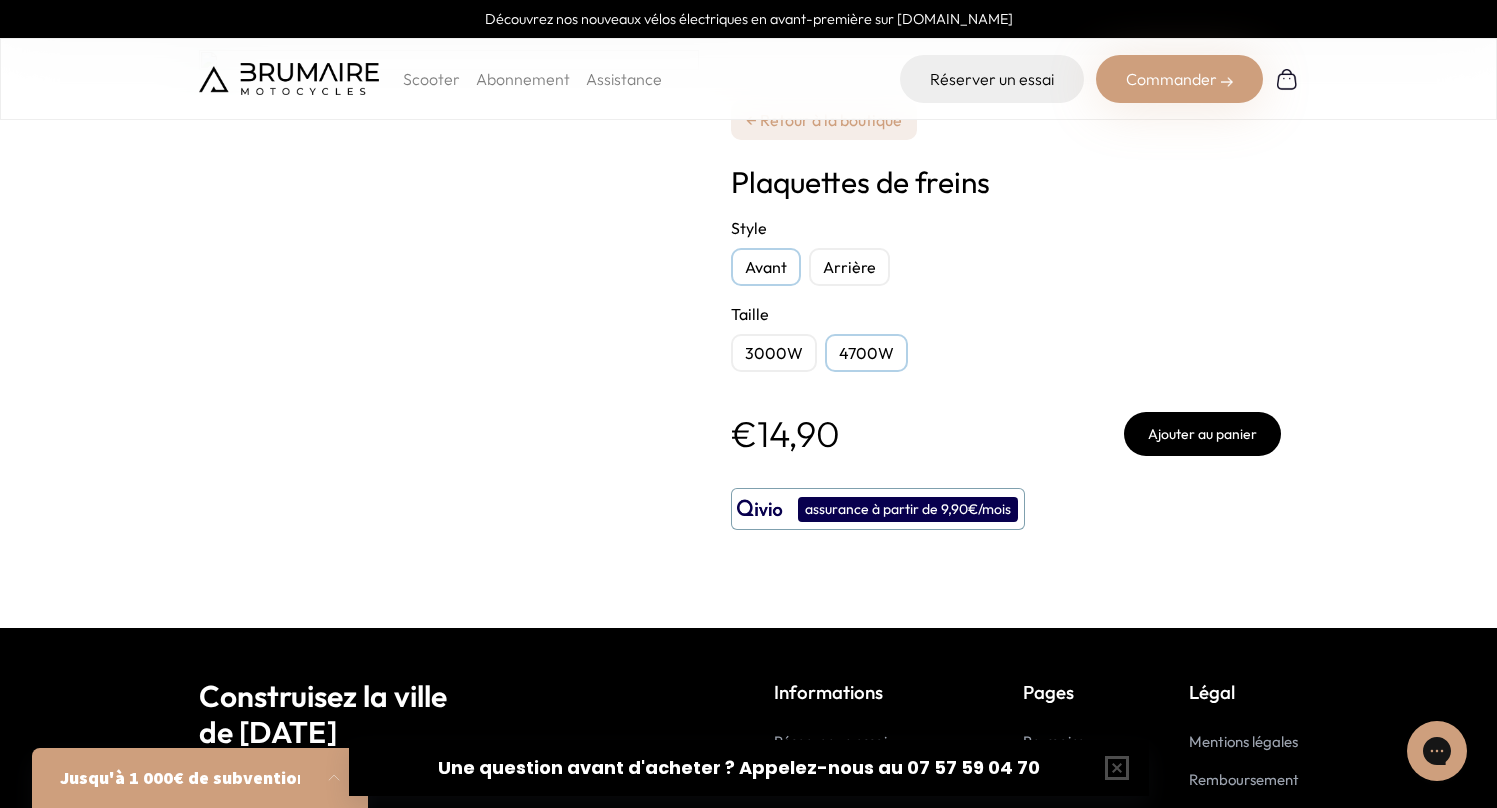 click on "Arrière" at bounding box center [849, 267] 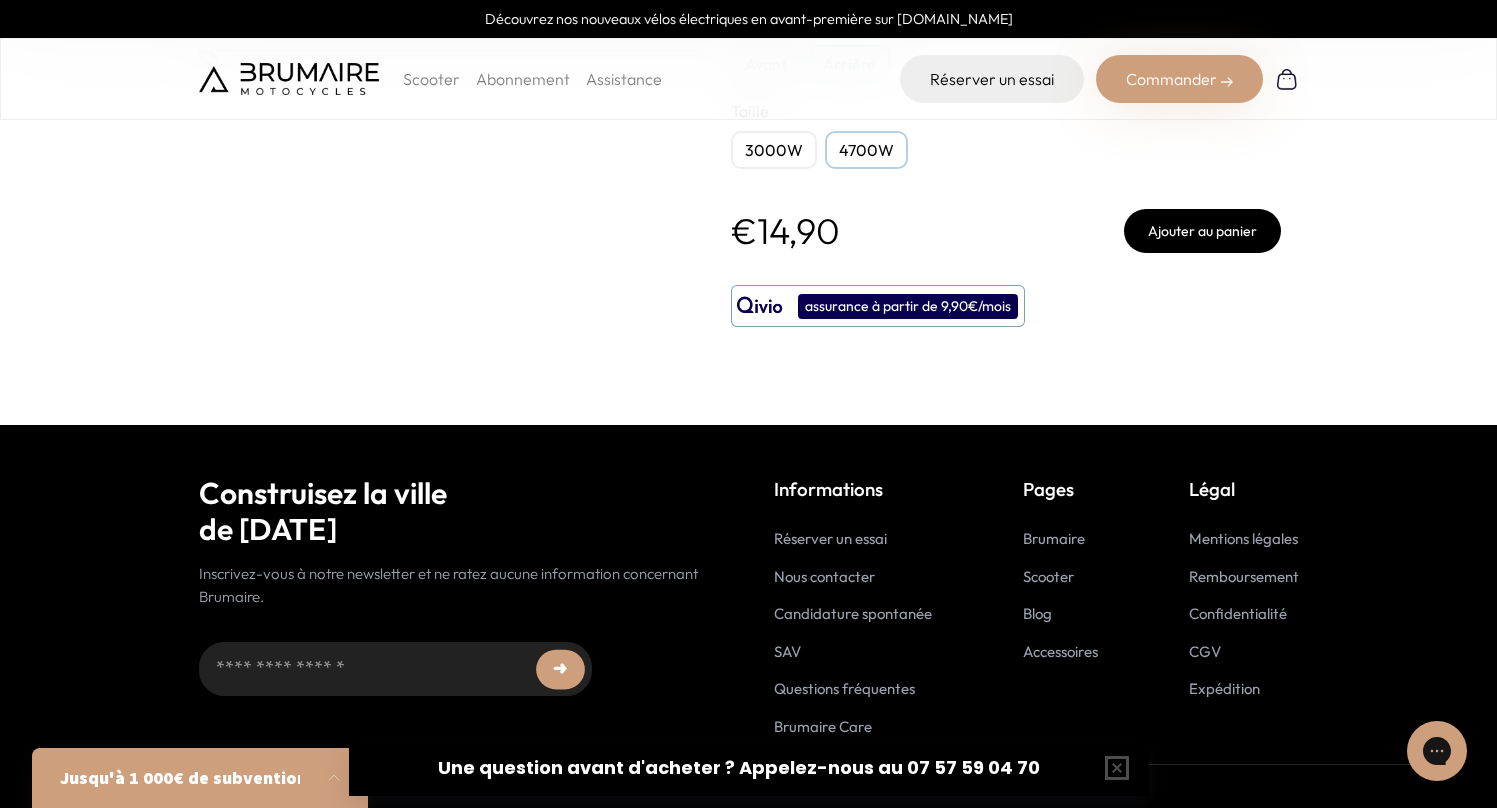 scroll, scrollTop: 0, scrollLeft: 0, axis: both 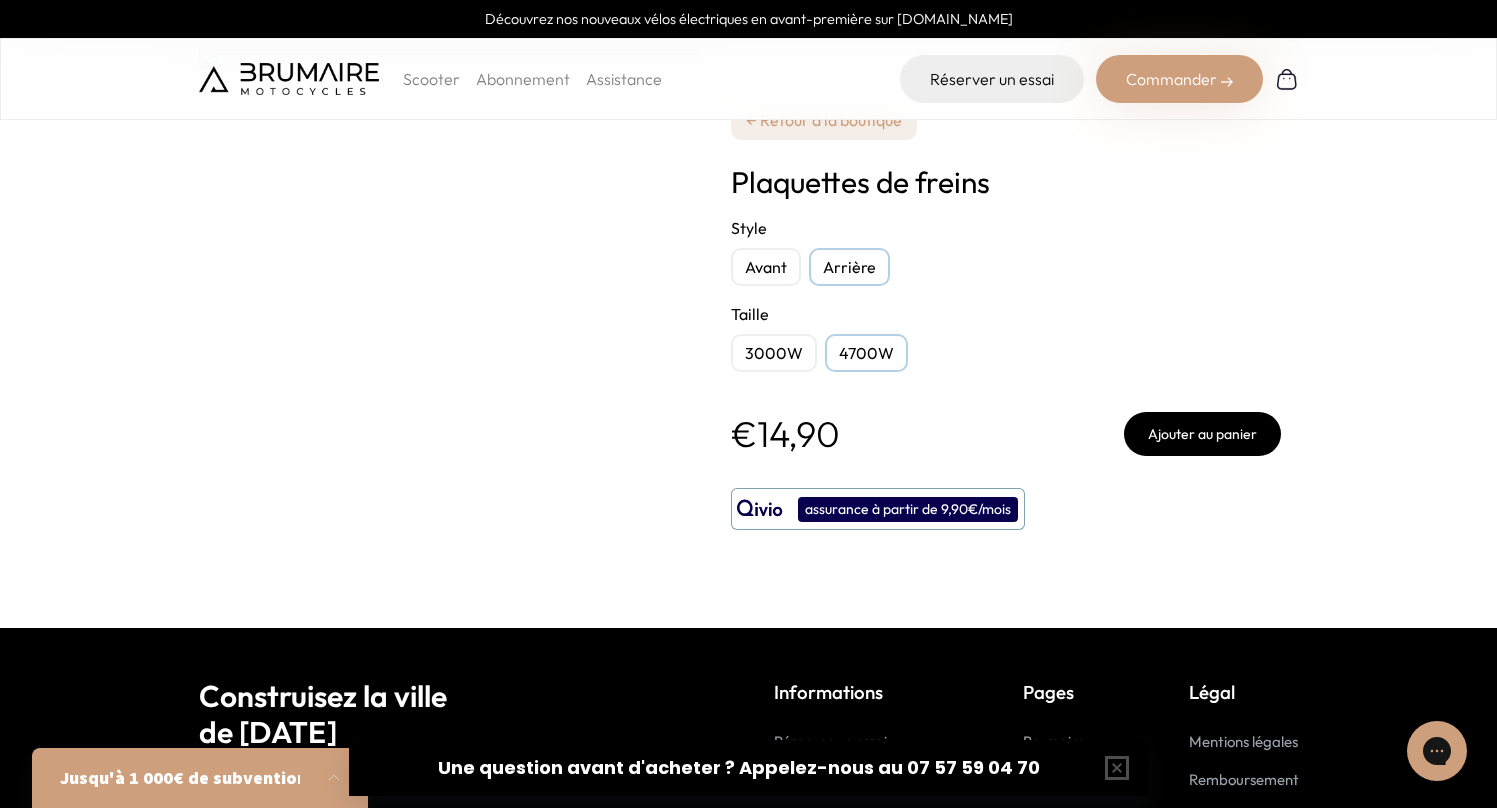 click on "Avant" at bounding box center [766, 267] 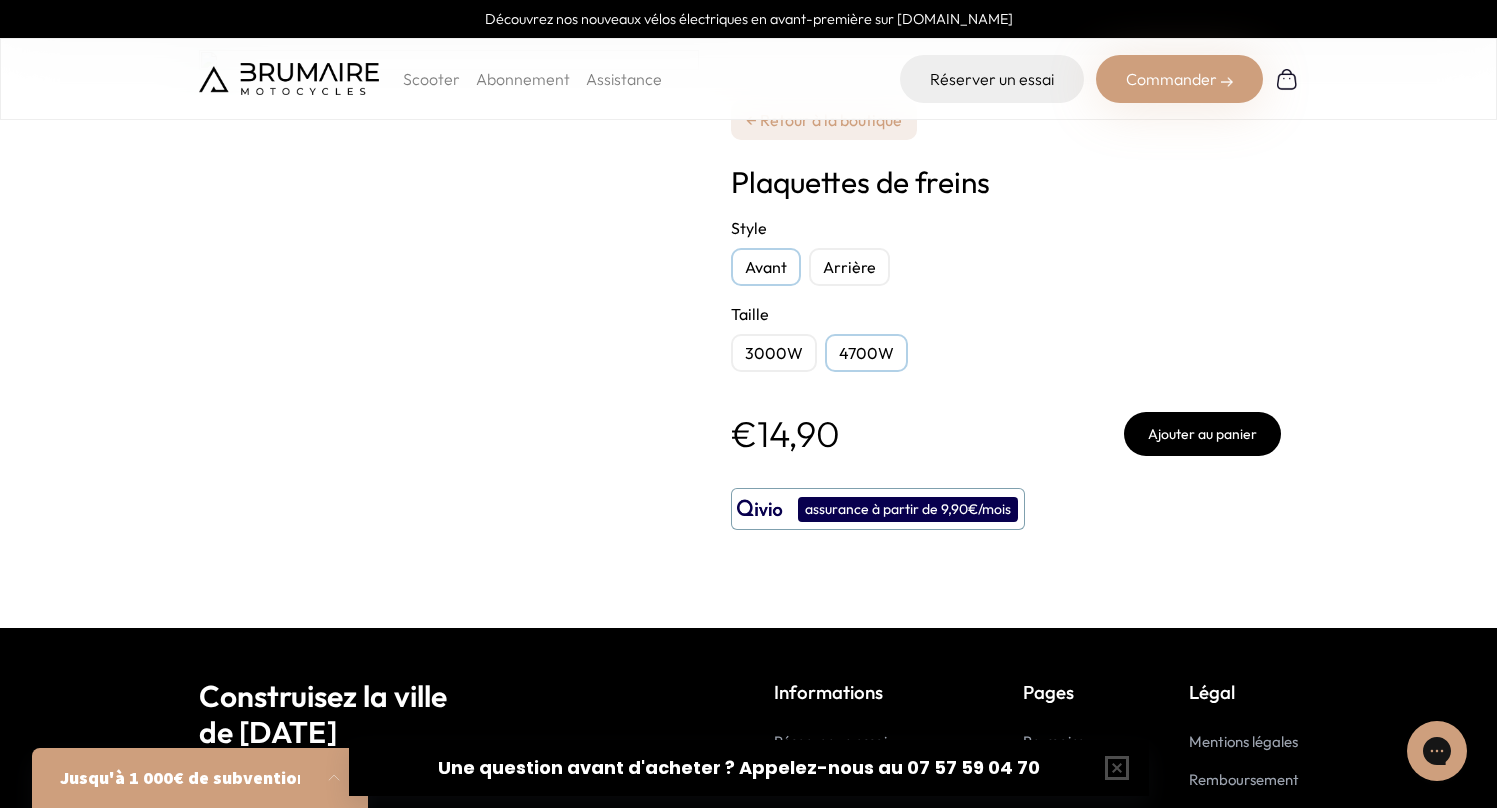 click on "Arrière" at bounding box center [849, 267] 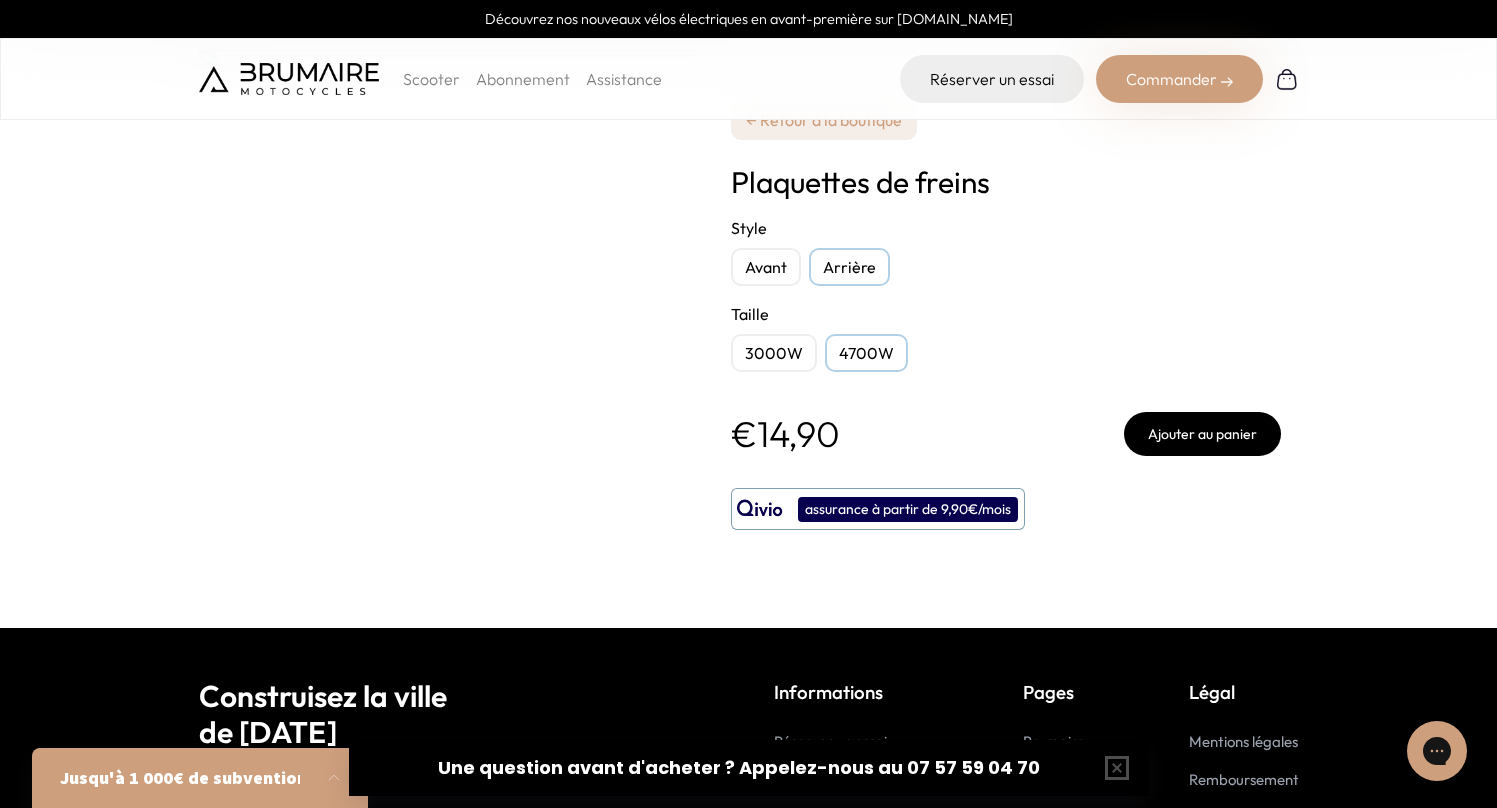 click on "Arrière" at bounding box center [849, 267] 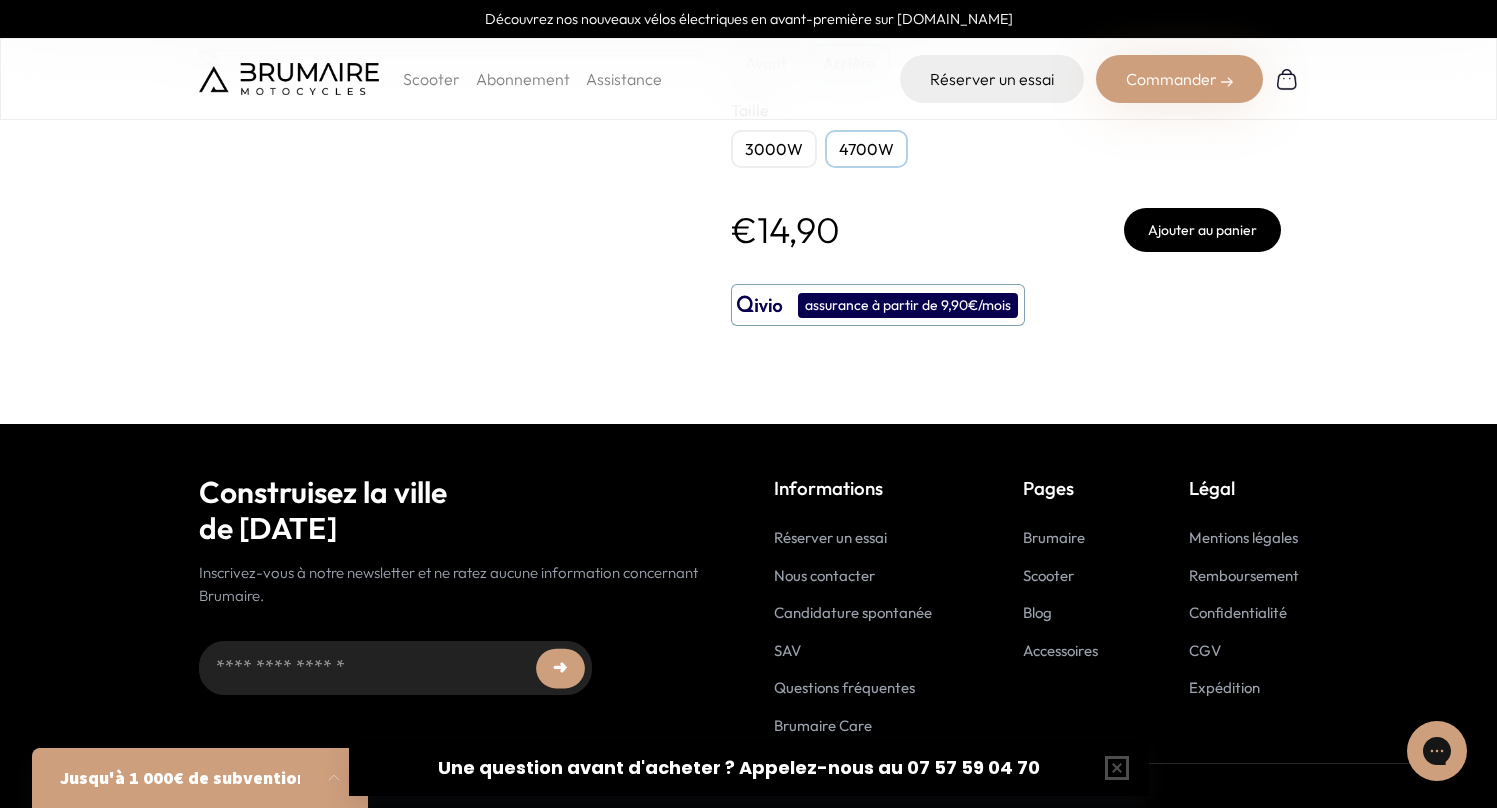click on "Nous contacter" at bounding box center (824, 575) 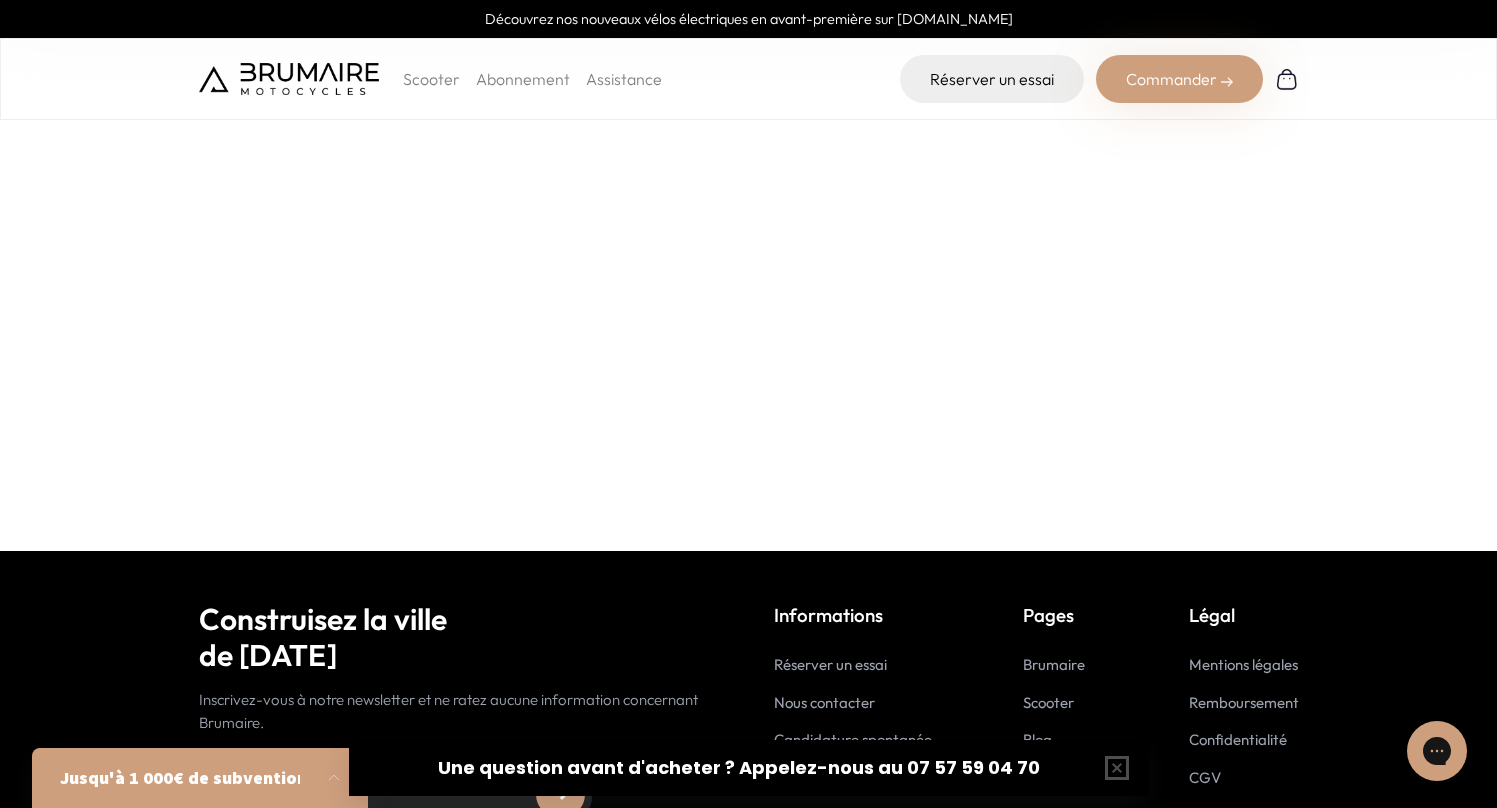 scroll, scrollTop: 540, scrollLeft: 0, axis: vertical 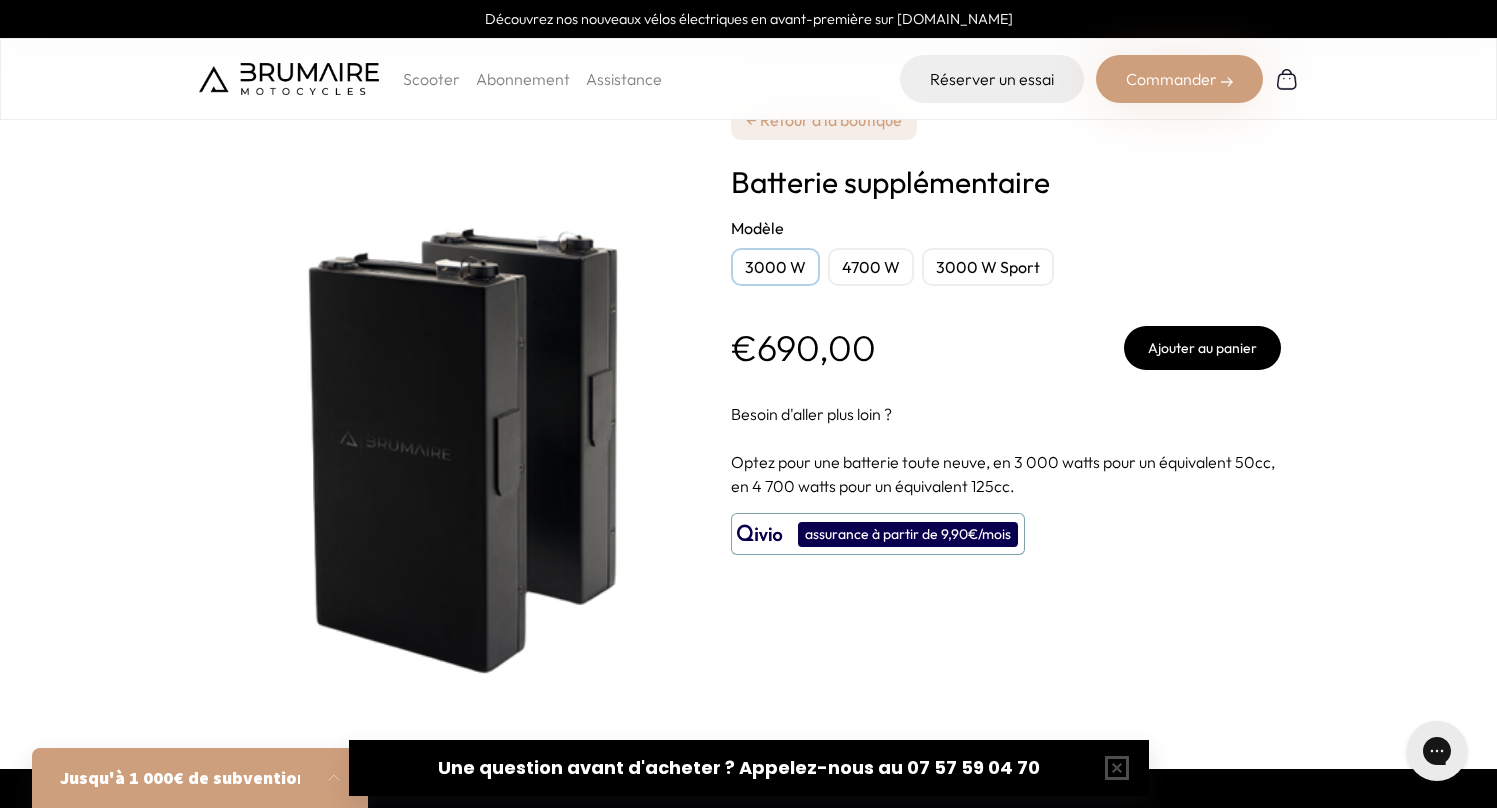 click on "4700 W" at bounding box center [871, 267] 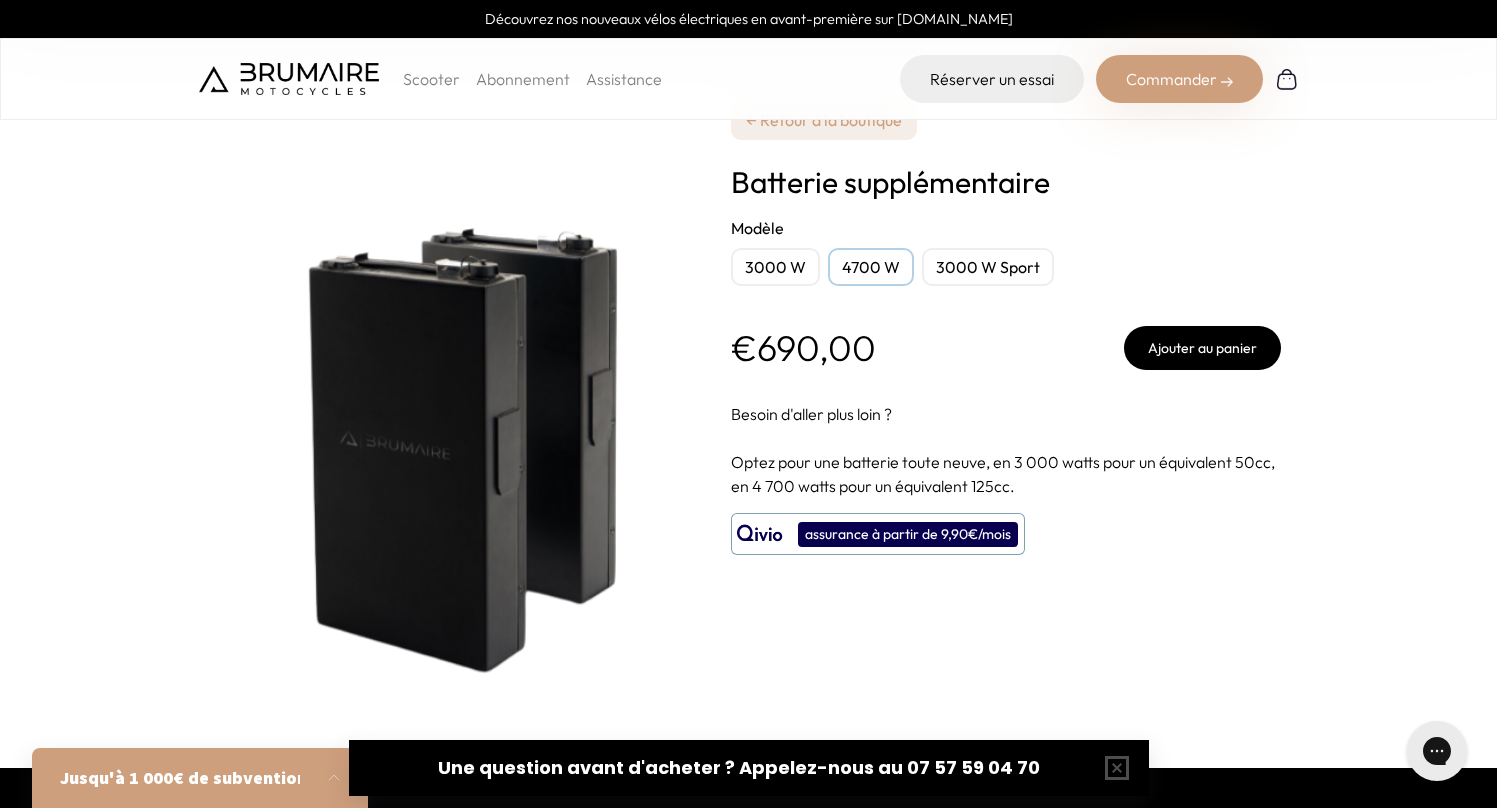 click on "3000 W Sport" at bounding box center (988, 267) 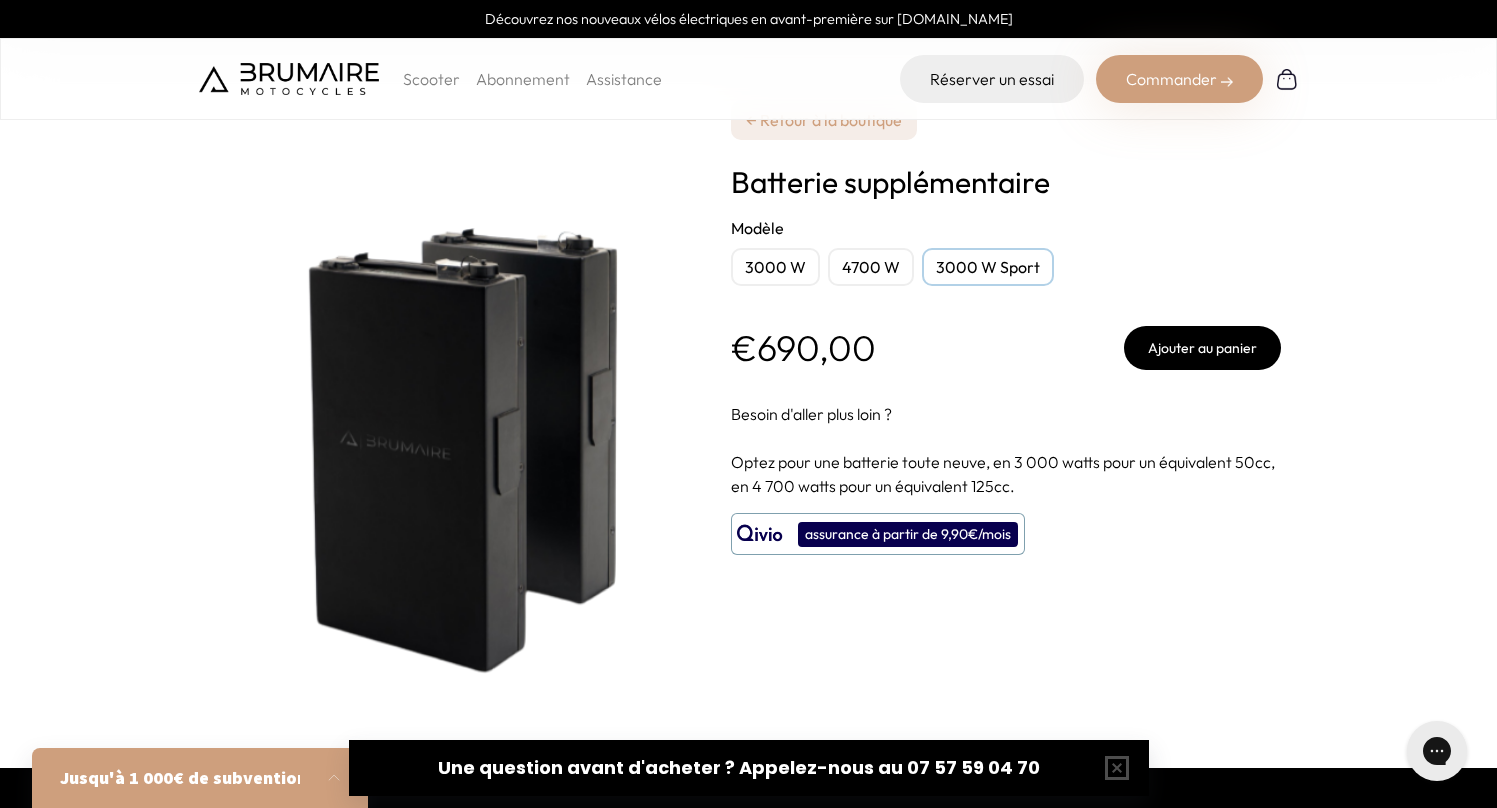 click on "4700 W" at bounding box center [871, 267] 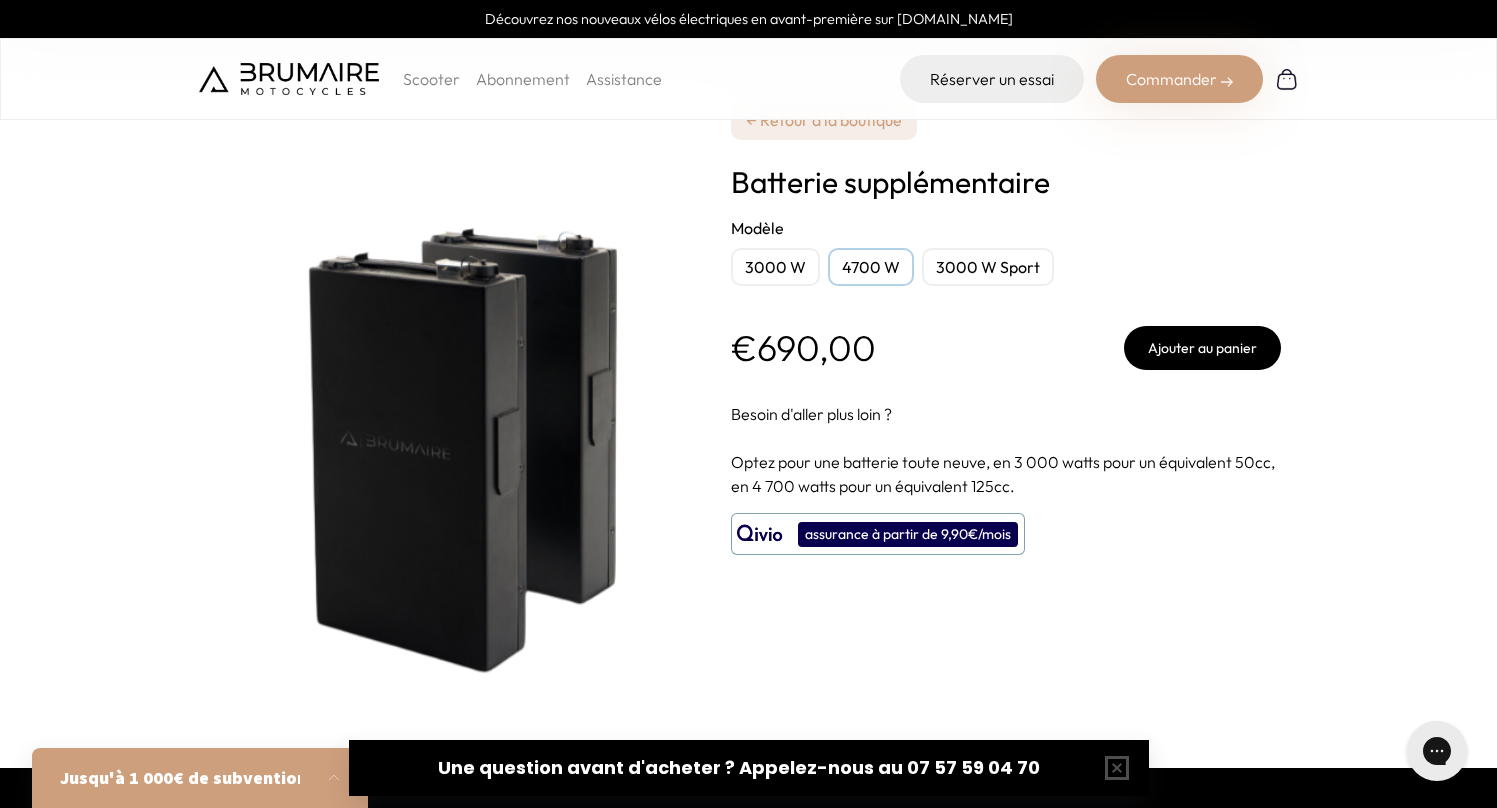 click on "3000 W" at bounding box center (775, 267) 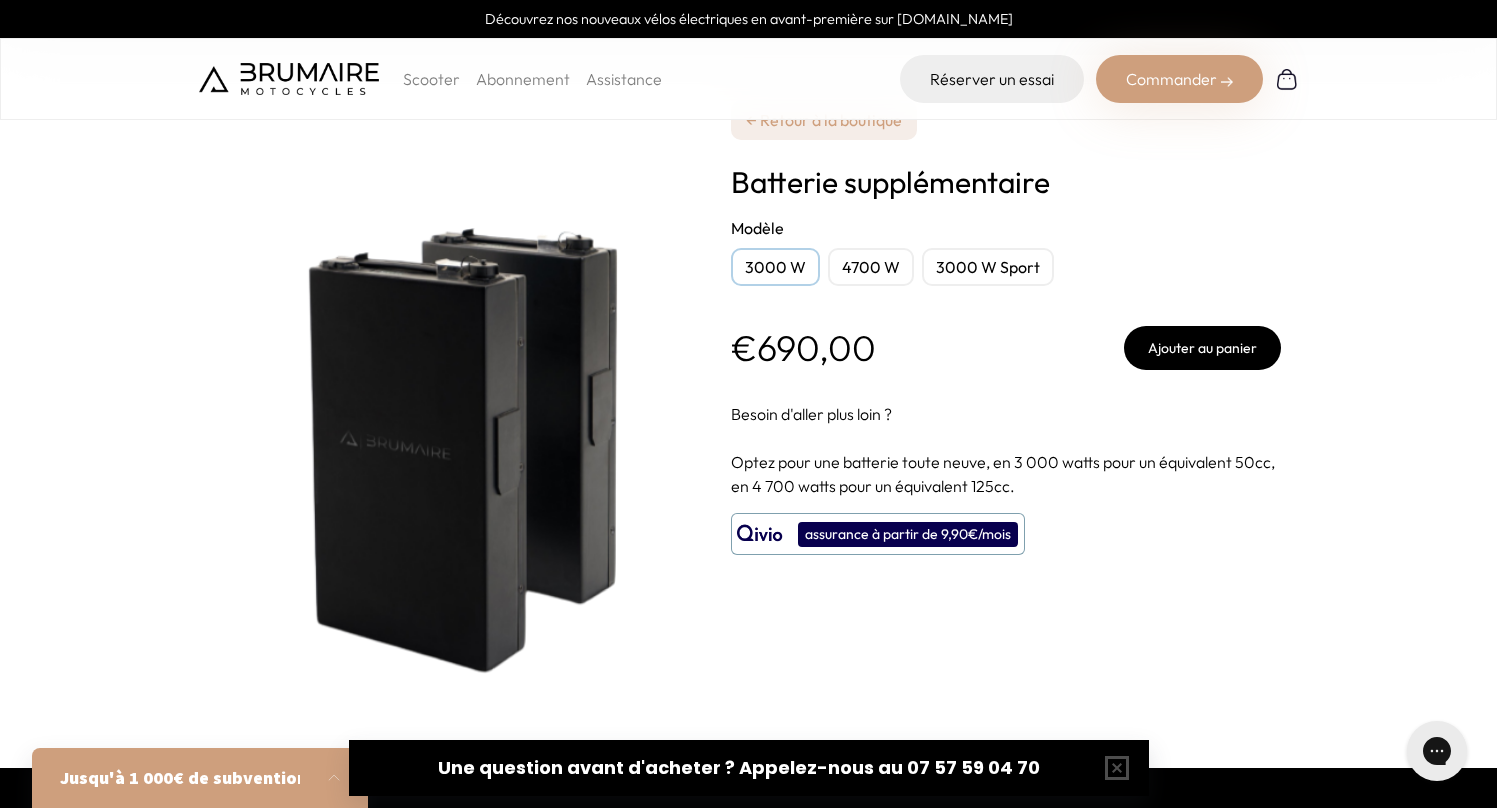 click on "4700 W" at bounding box center [871, 267] 